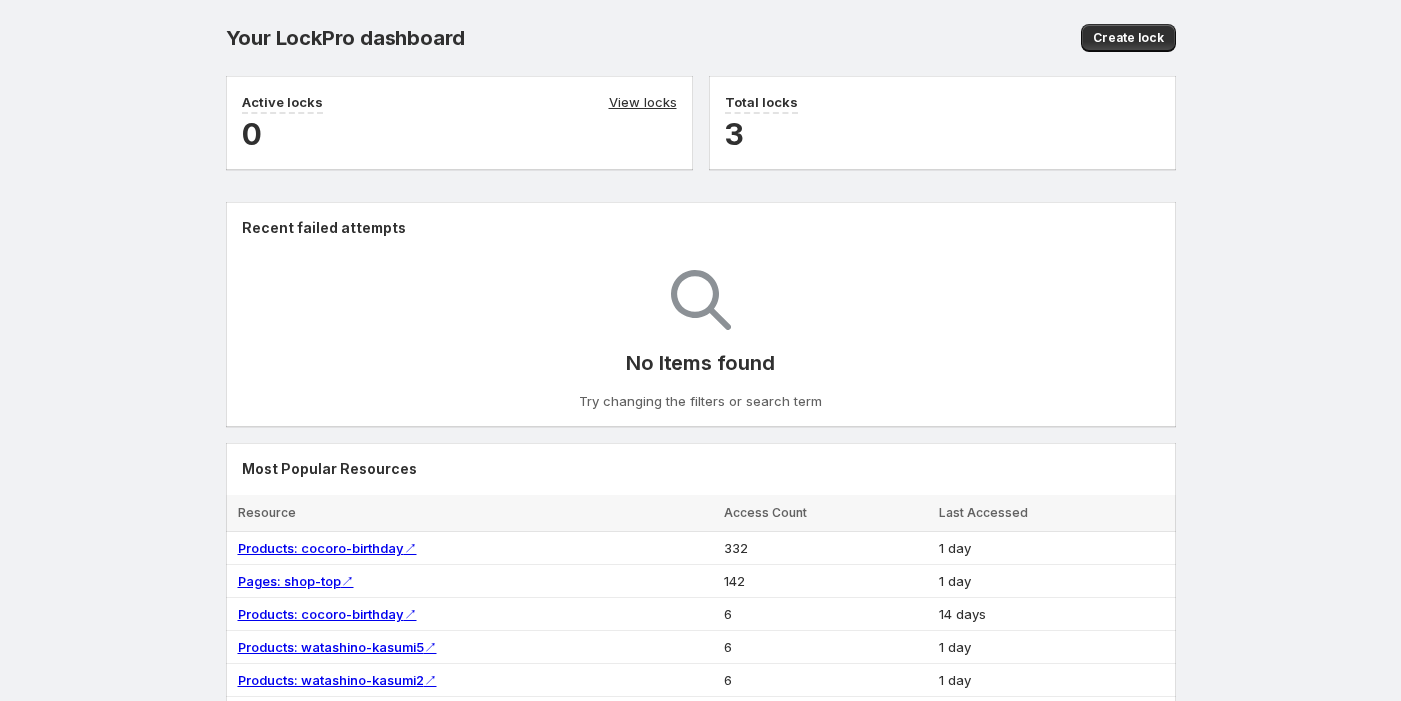 scroll, scrollTop: 0, scrollLeft: 0, axis: both 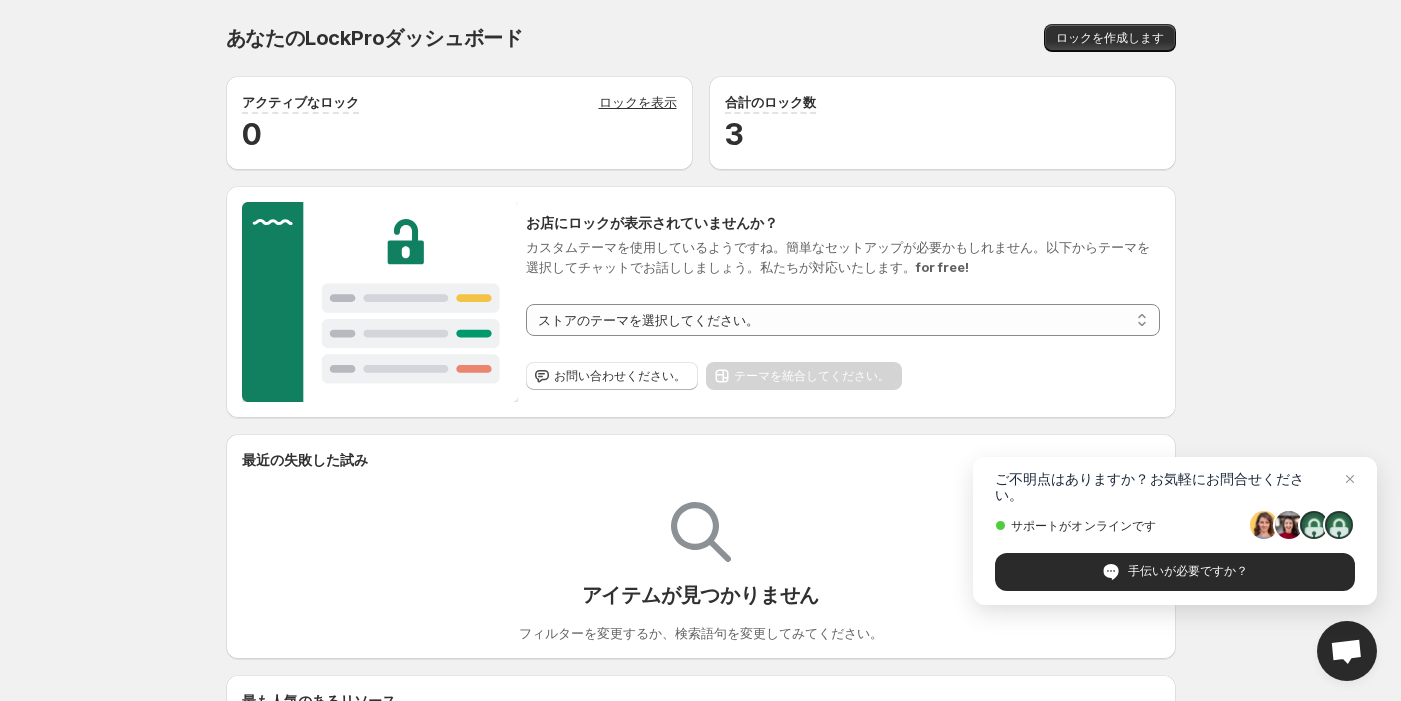 click on "**********" at bounding box center [700, 548] 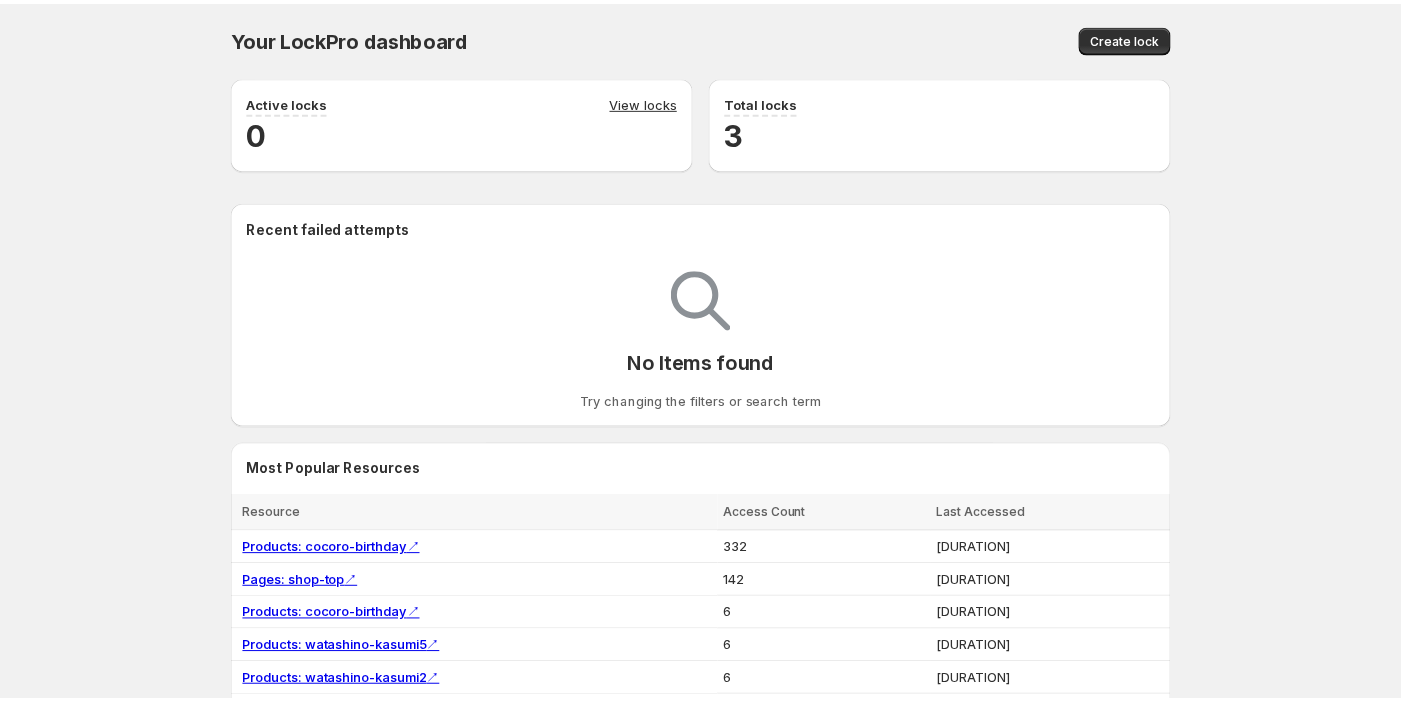 scroll, scrollTop: 0, scrollLeft: 0, axis: both 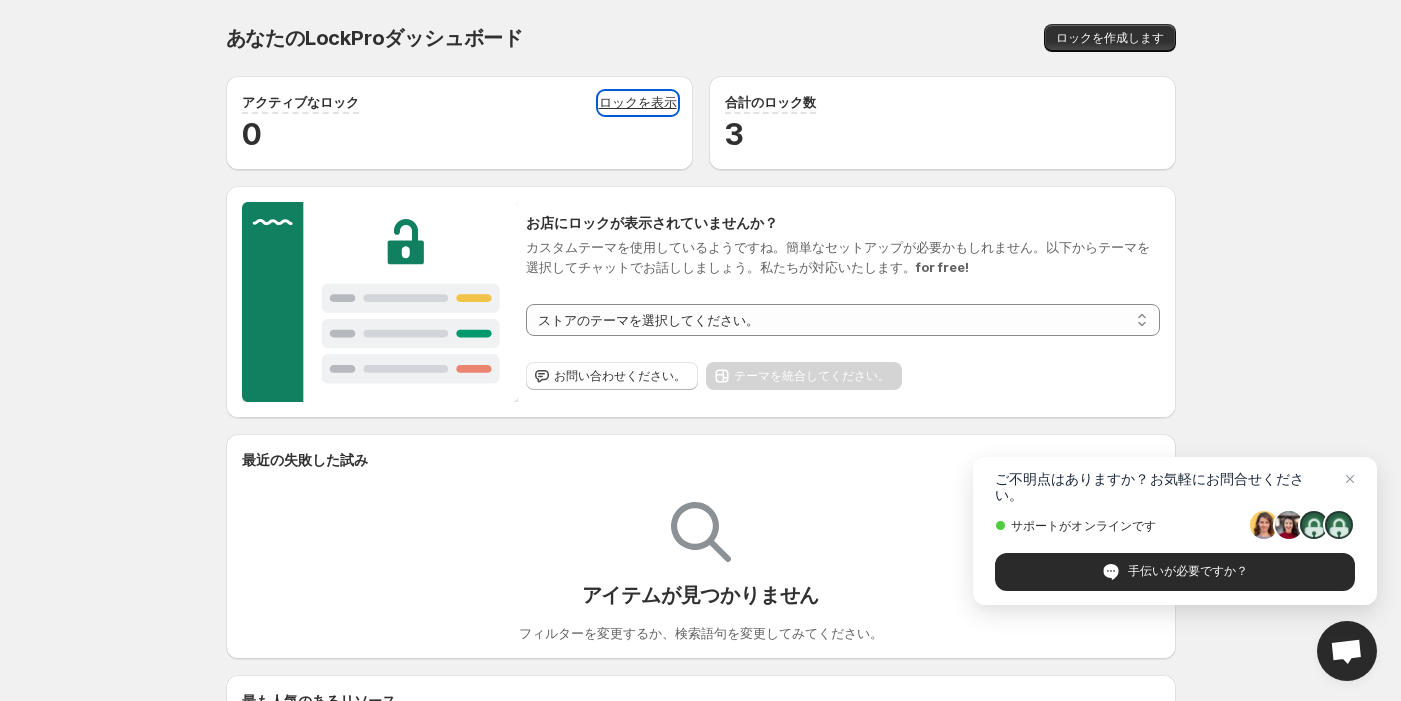 click on "ロックを表示" at bounding box center (638, 103) 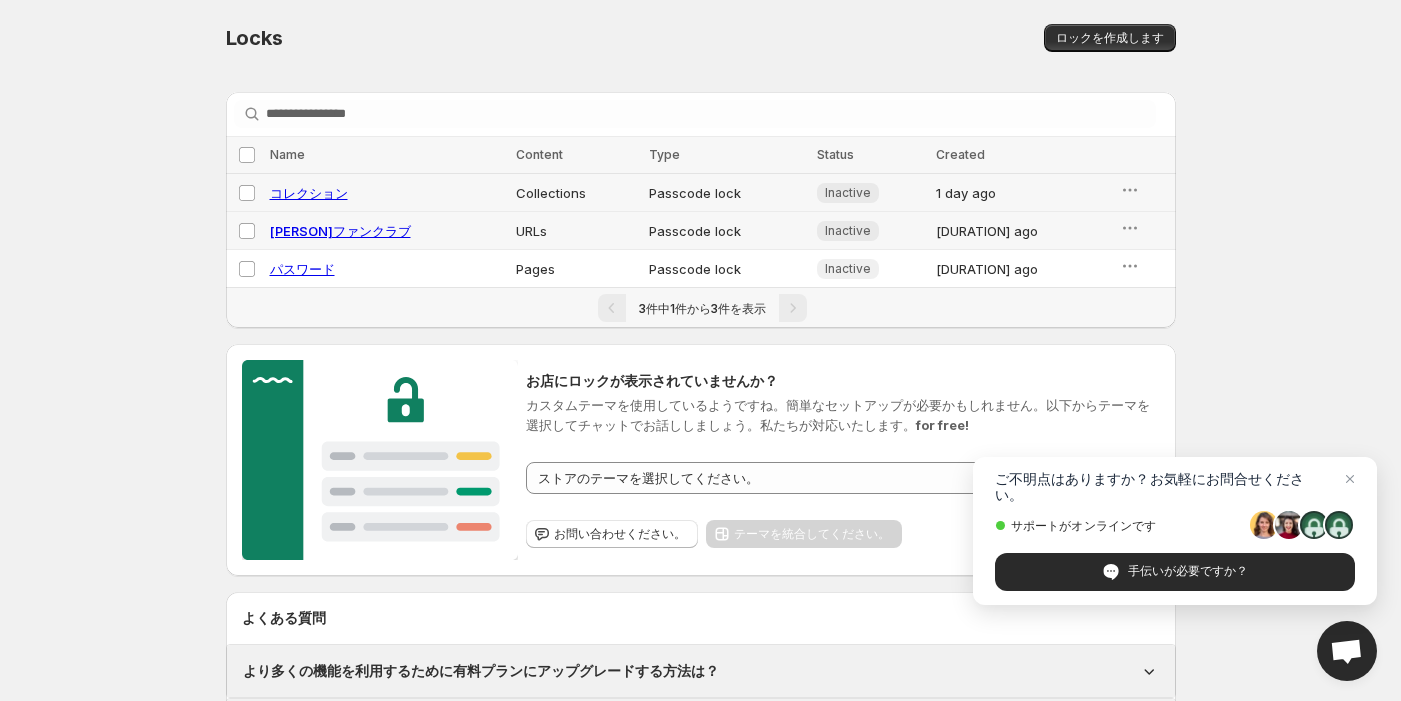 click on "コレクション" at bounding box center (309, 193) 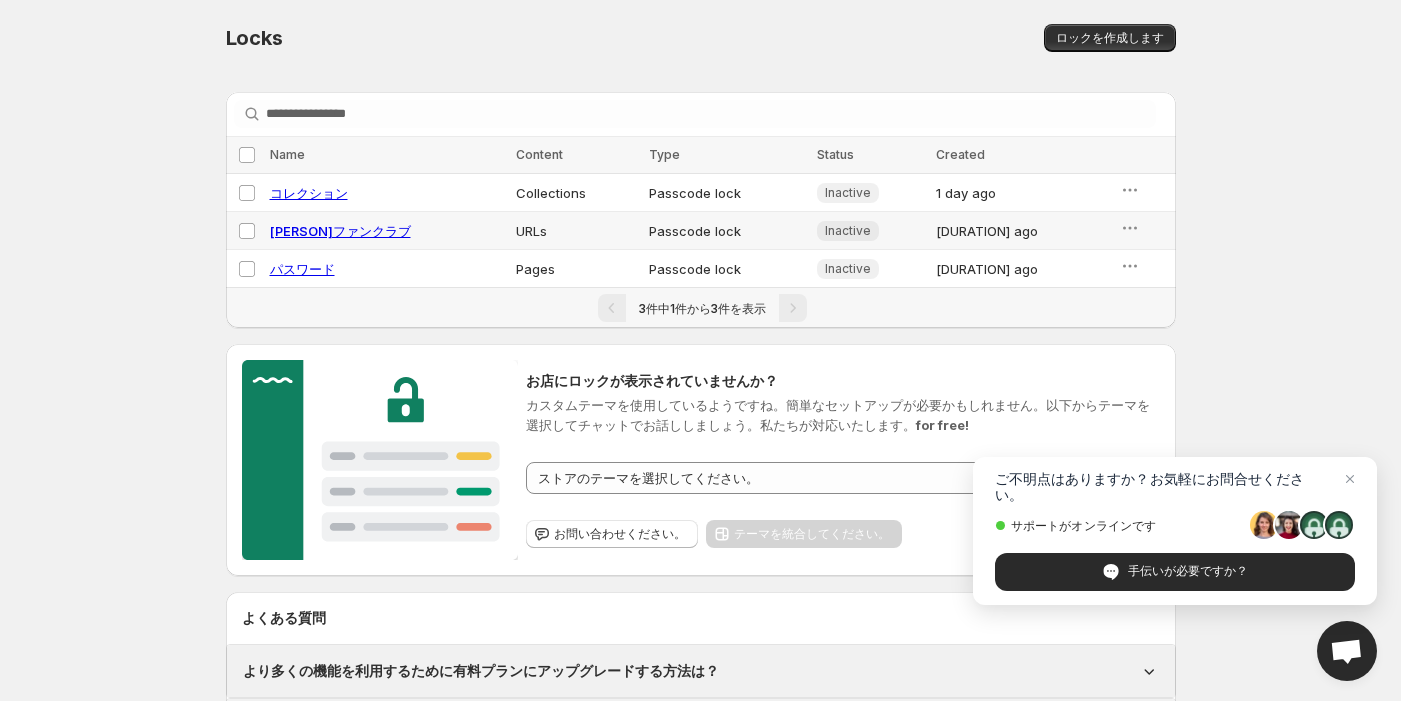 select on "**********" 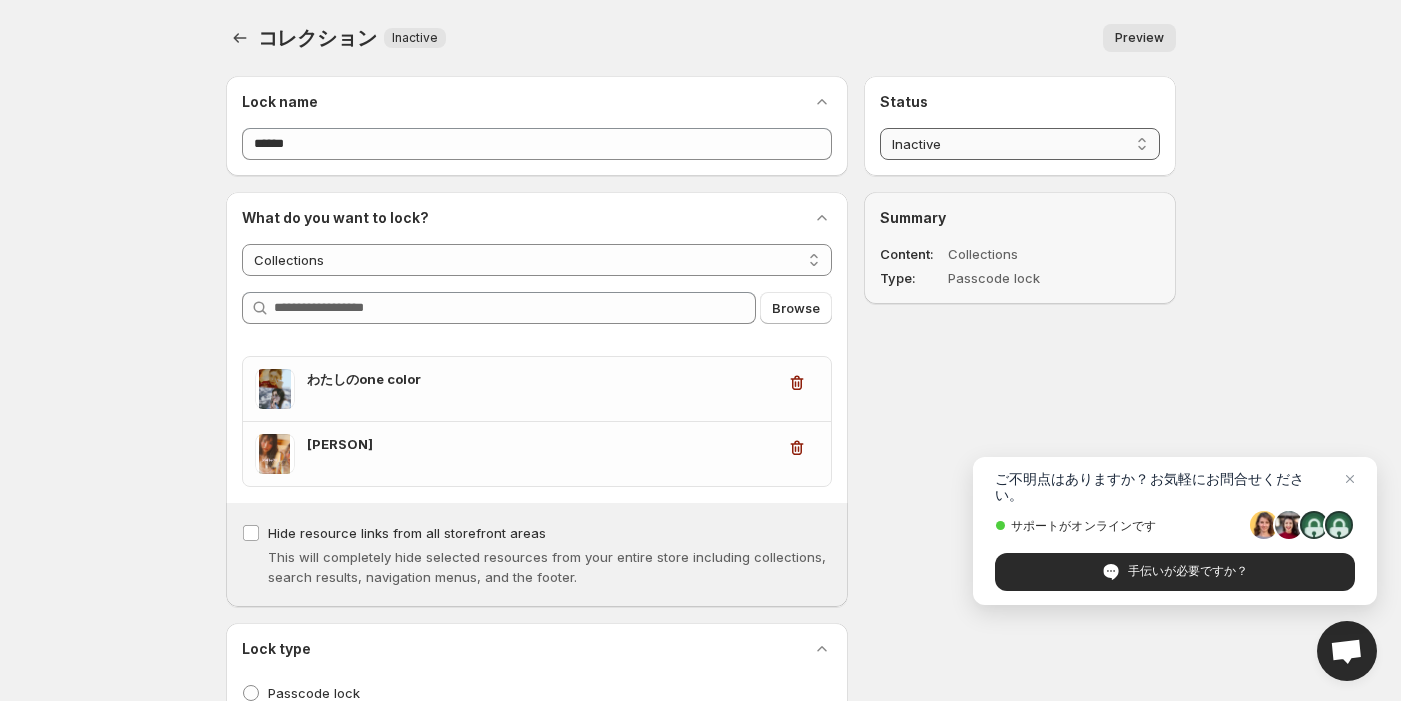 click on "**********" at bounding box center (1019, 144) 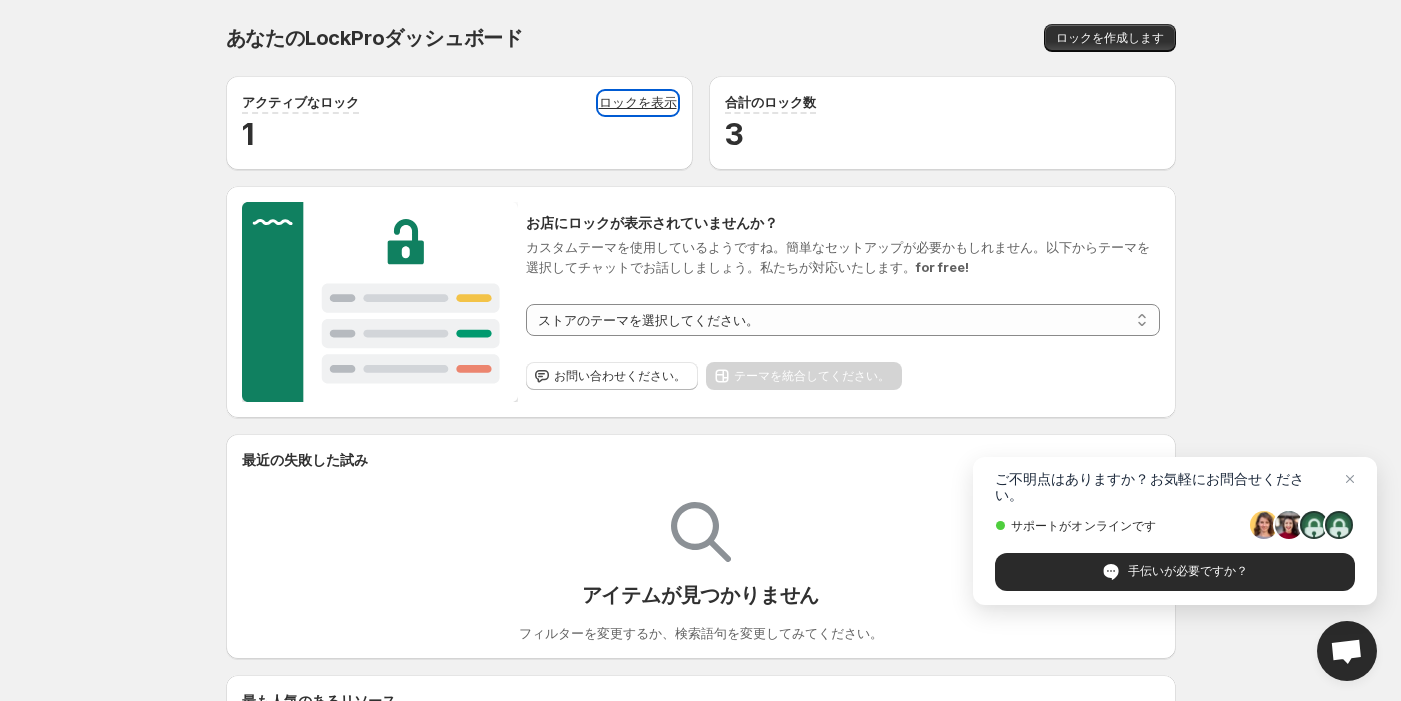 click on "ロックを表示" at bounding box center [638, 103] 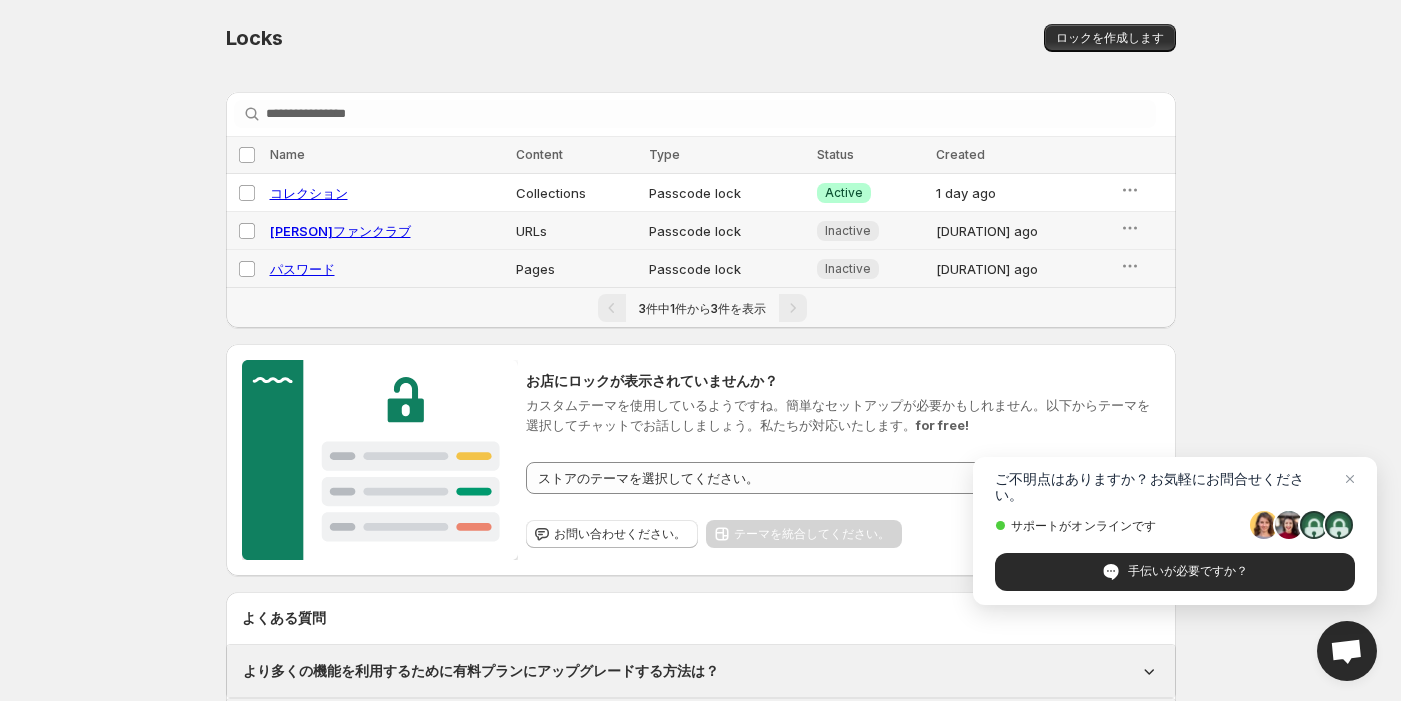 click on "パスワード" at bounding box center (302, 269) 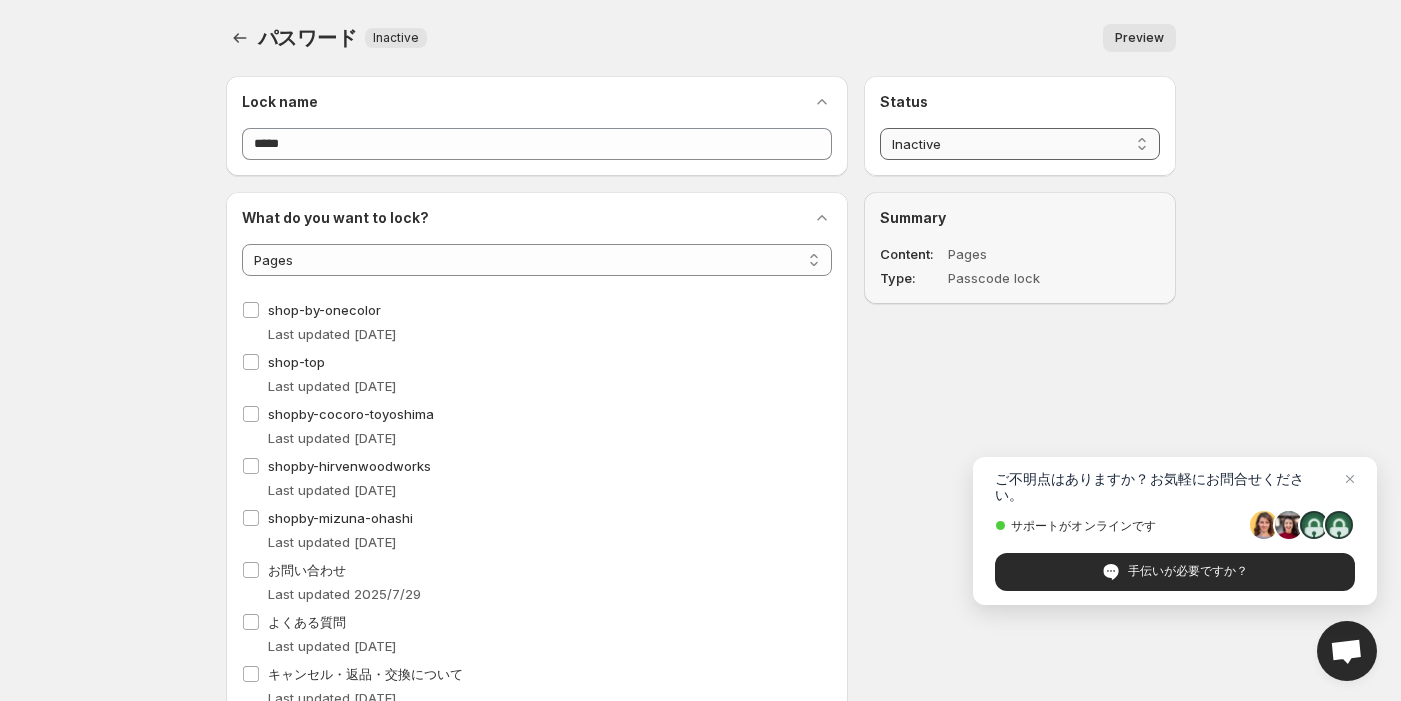 click on "**********" at bounding box center [1019, 144] 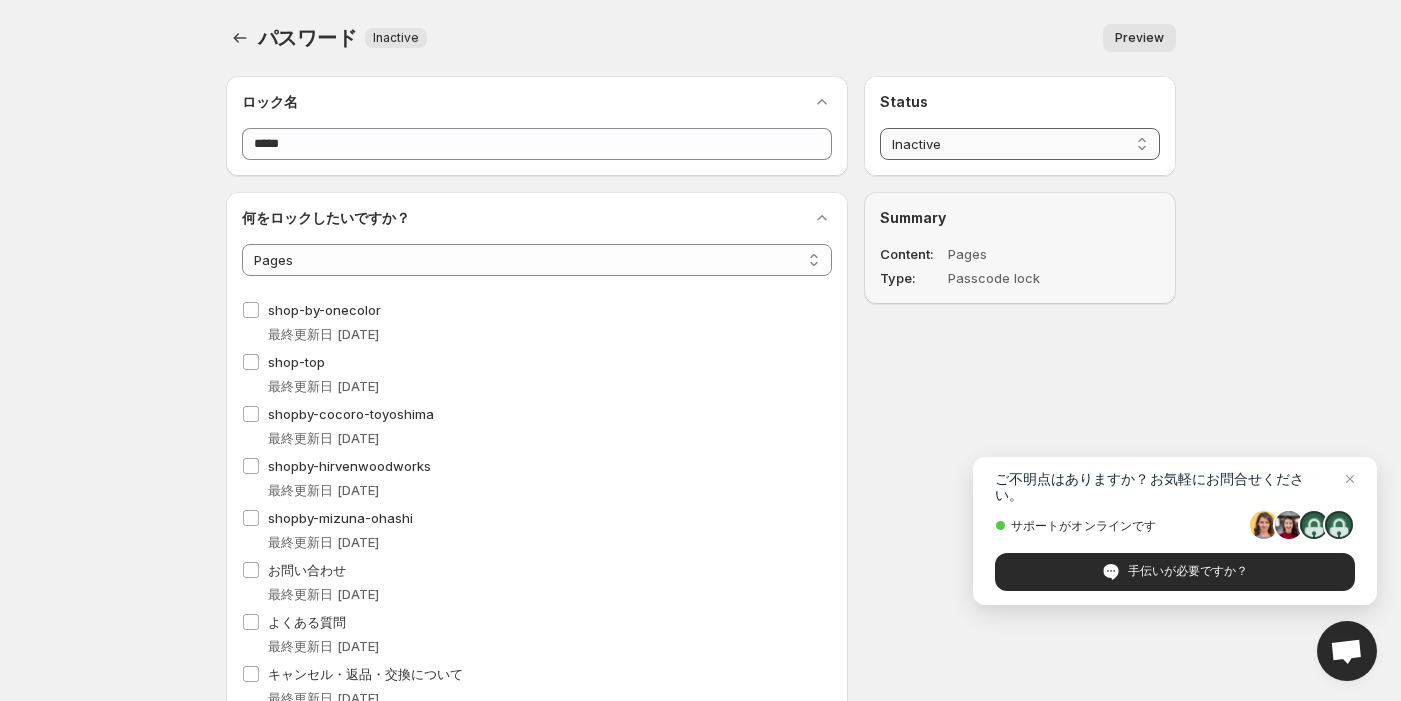 select on "******" 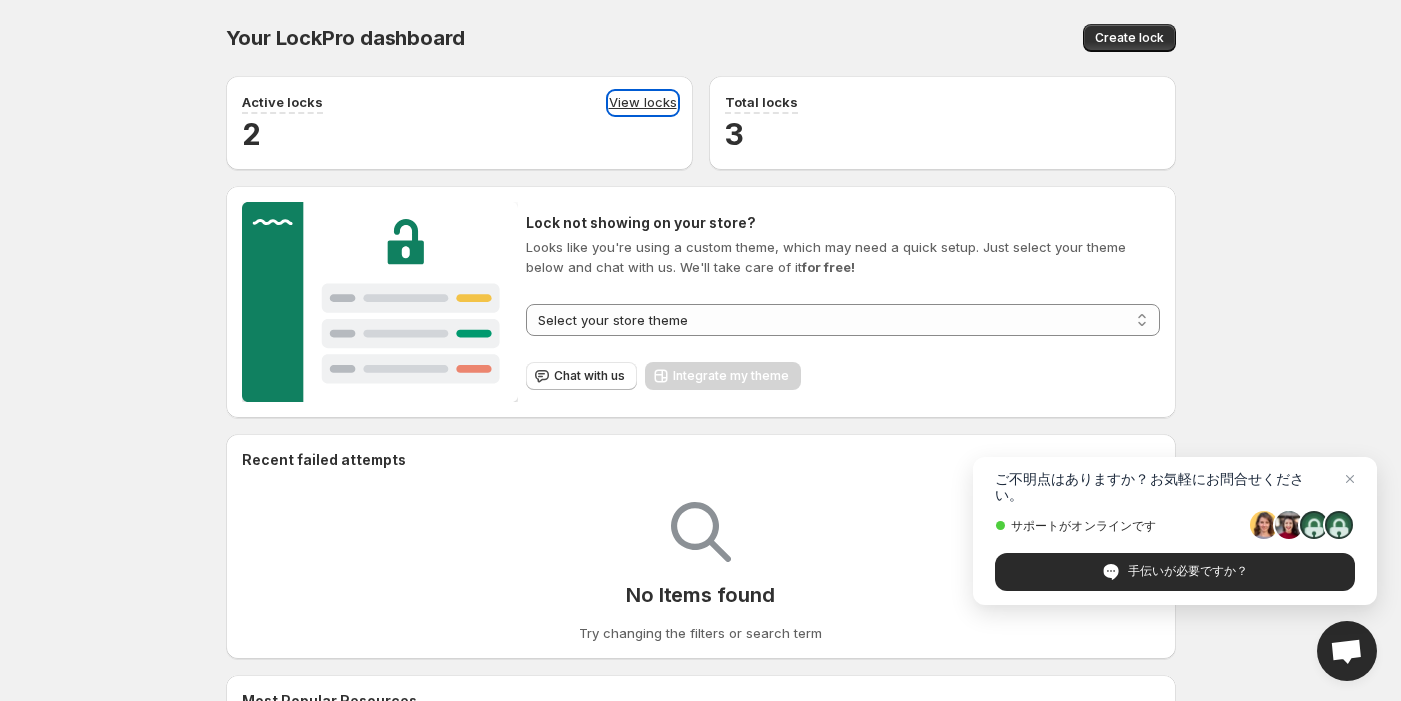 click on "View locks" at bounding box center [643, 103] 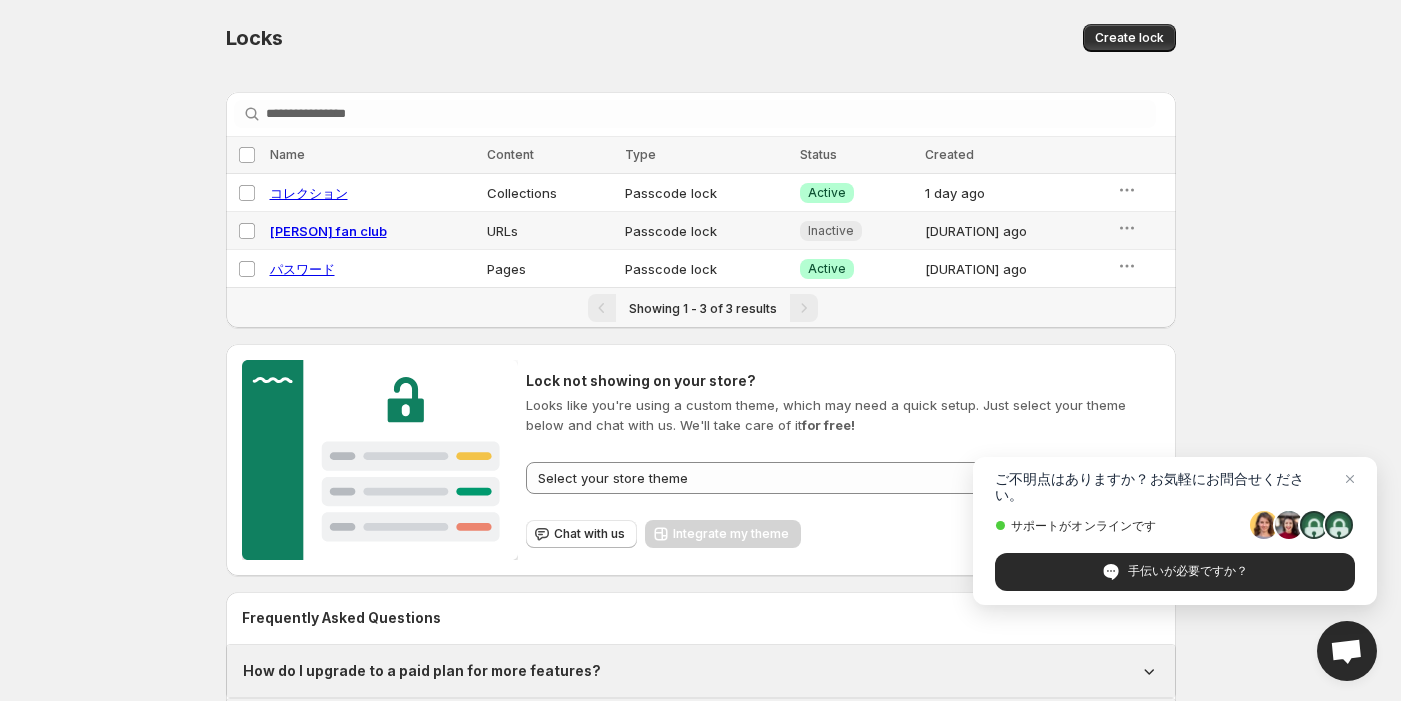 click on "[PERSON] fan club" at bounding box center [328, 231] 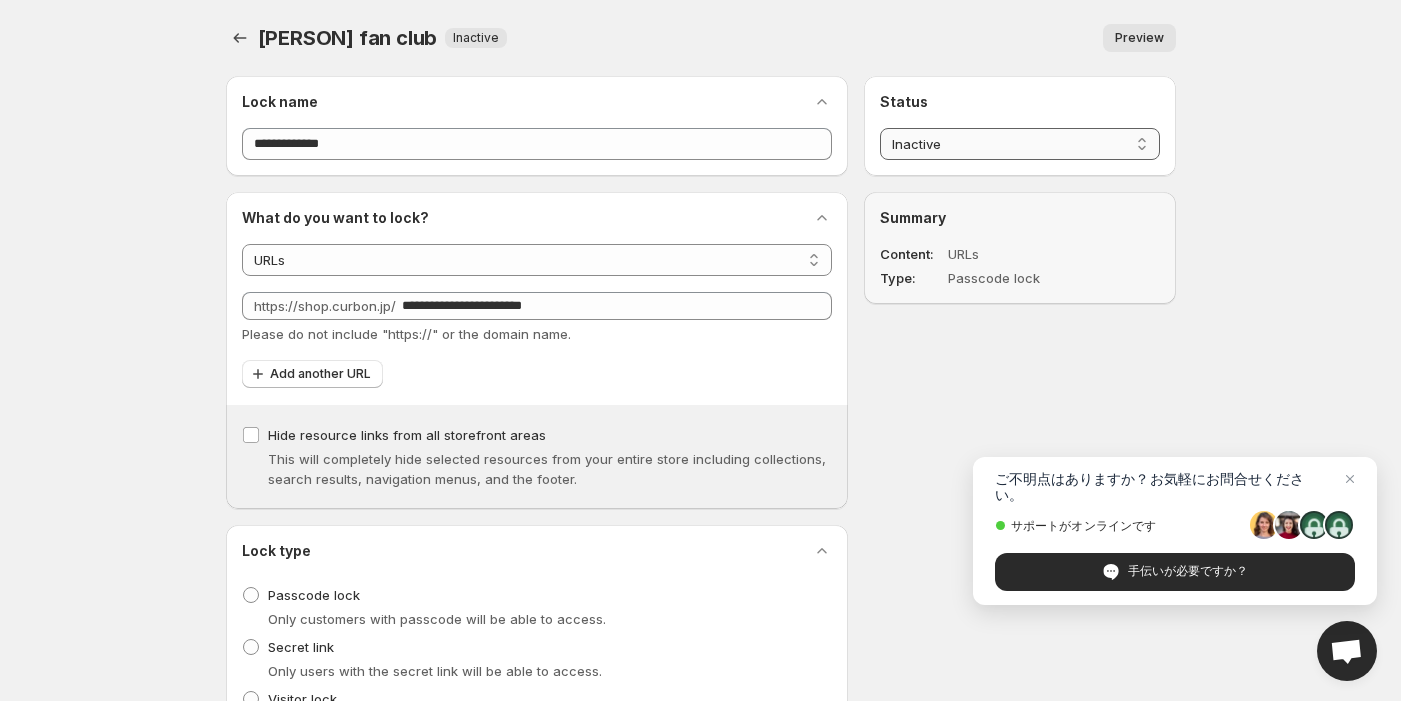 click on "**********" at bounding box center (1019, 144) 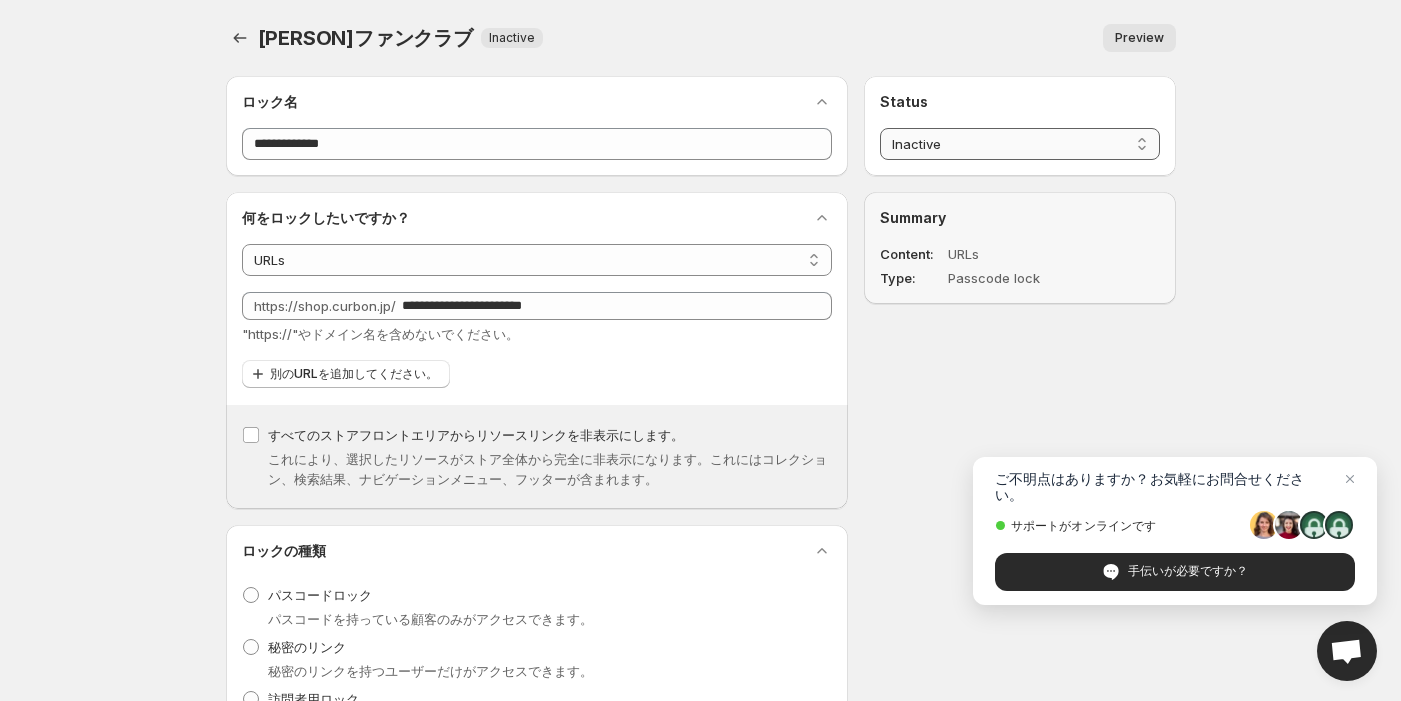 select on "******" 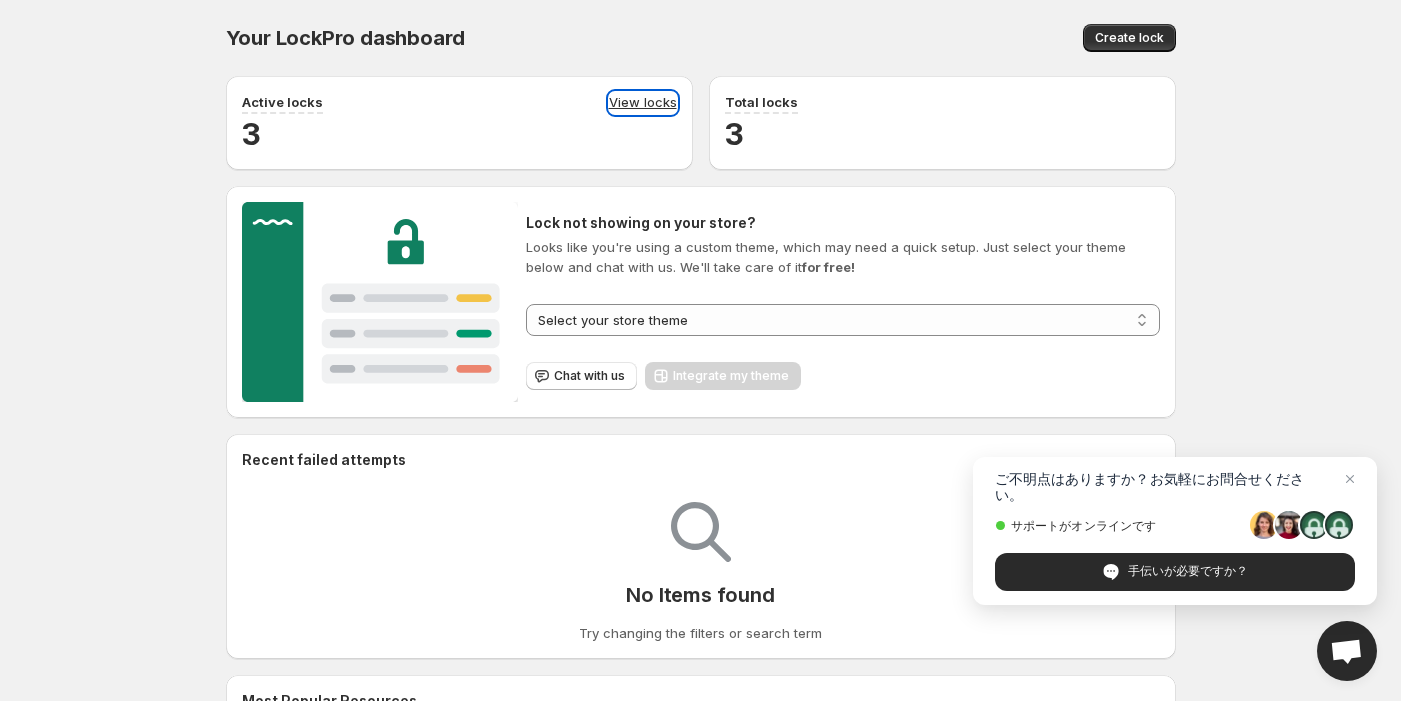 click on "View locks" at bounding box center [643, 103] 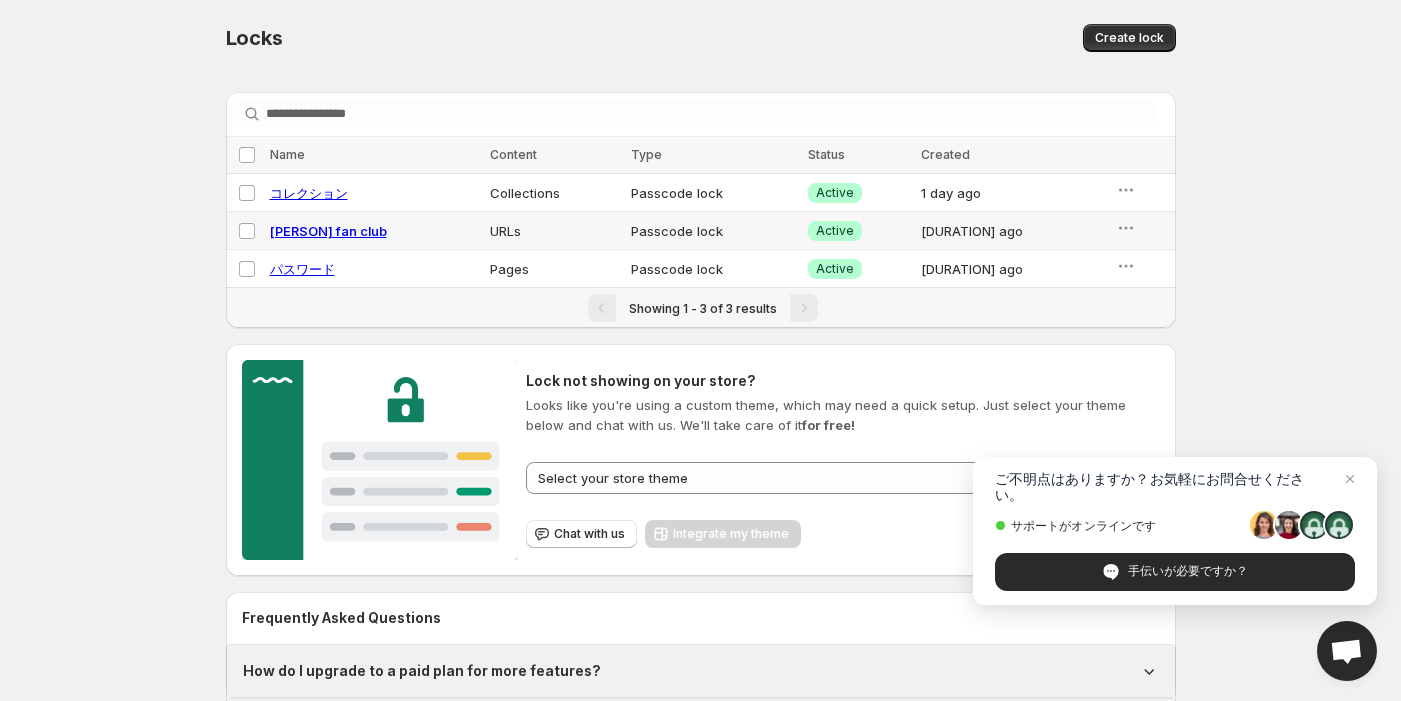 click on "**********" at bounding box center (700, 421) 